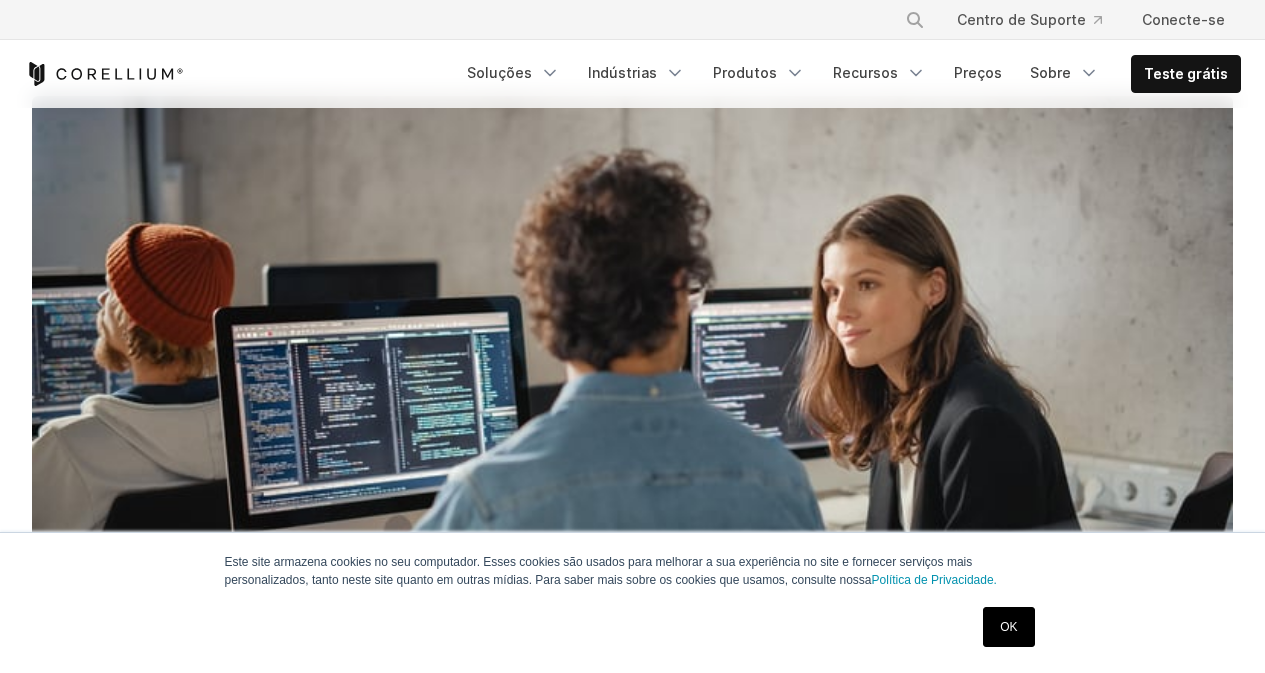 scroll, scrollTop: 400, scrollLeft: 0, axis: vertical 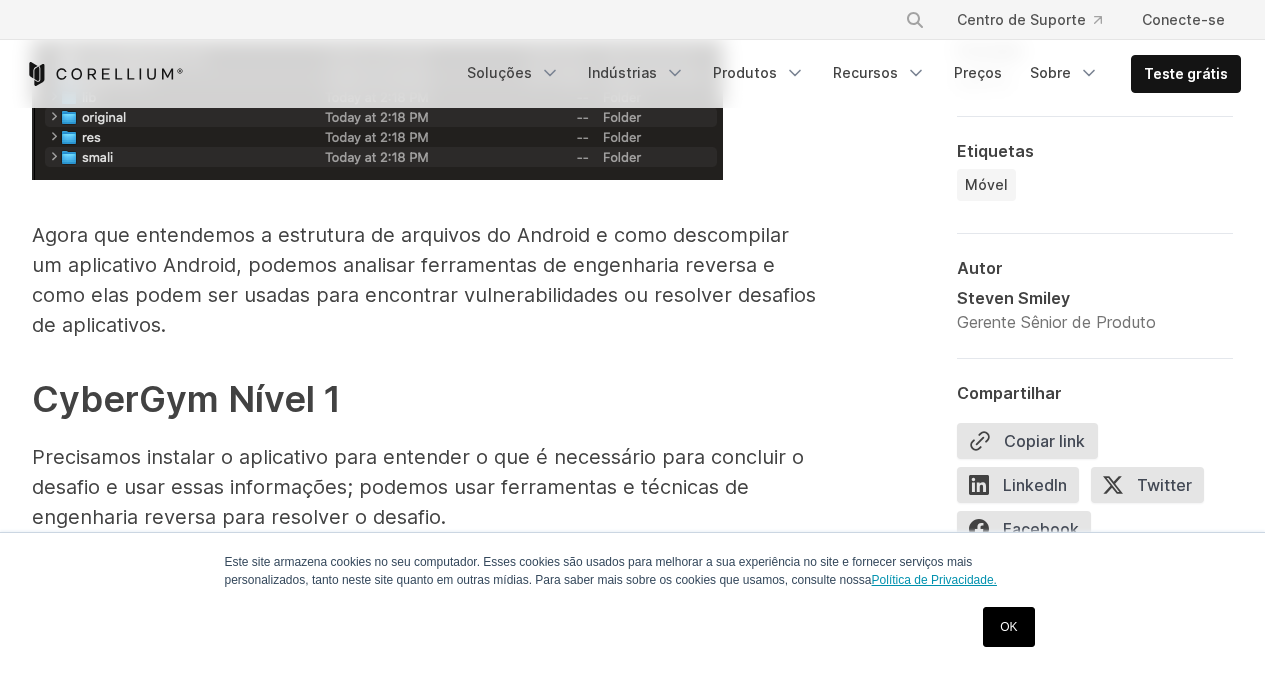 click on "Política de Privacidade." at bounding box center (934, 580) 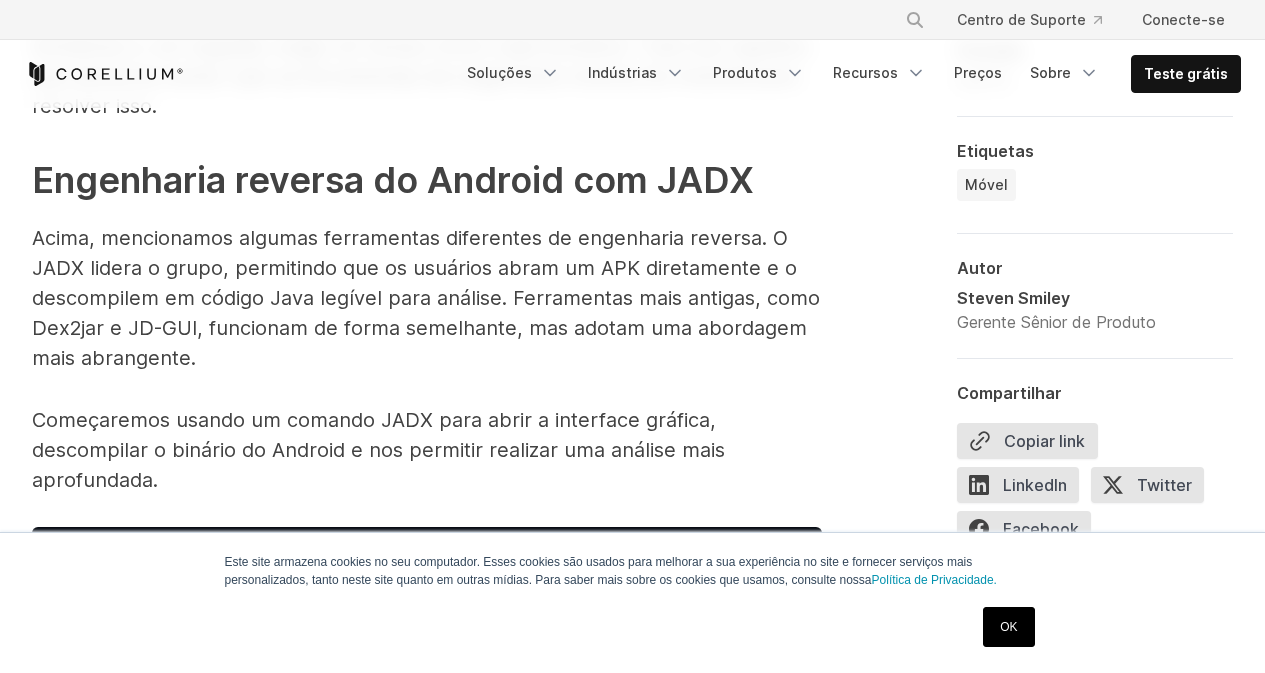 scroll, scrollTop: 5400, scrollLeft: 0, axis: vertical 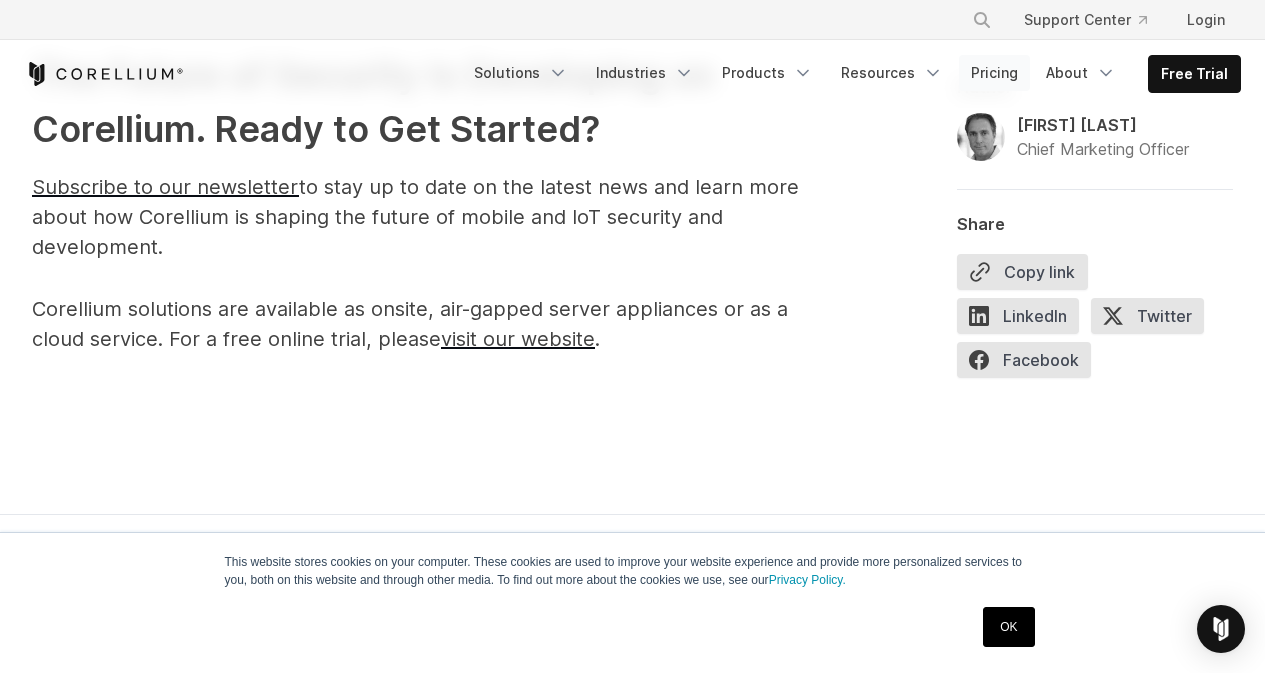 click on "Pricing" at bounding box center [994, 73] 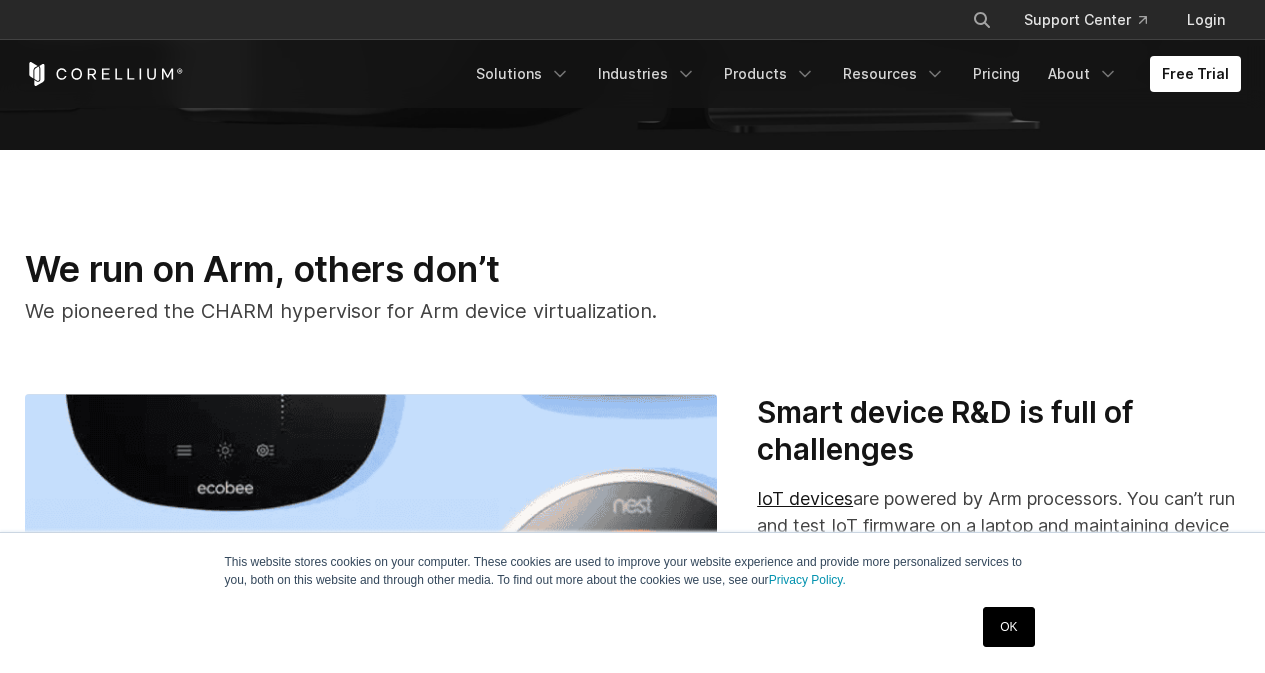 scroll, scrollTop: 0, scrollLeft: 0, axis: both 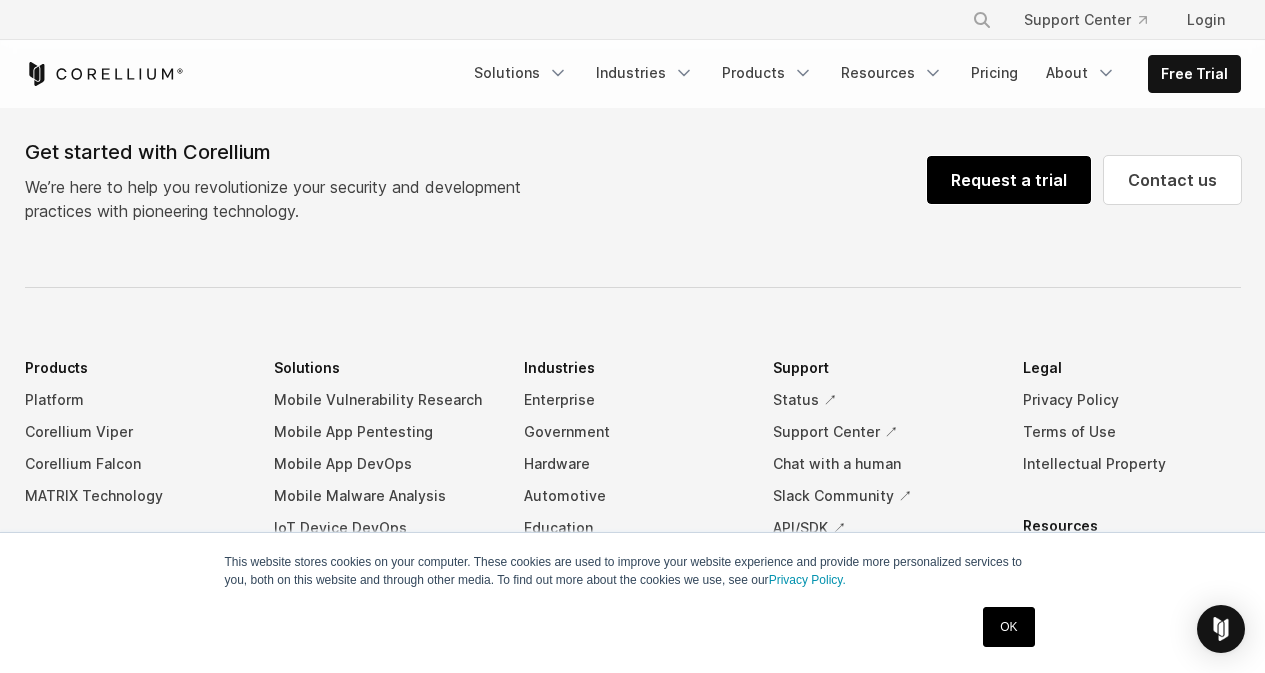 click on "Request a trial" at bounding box center [1009, 180] 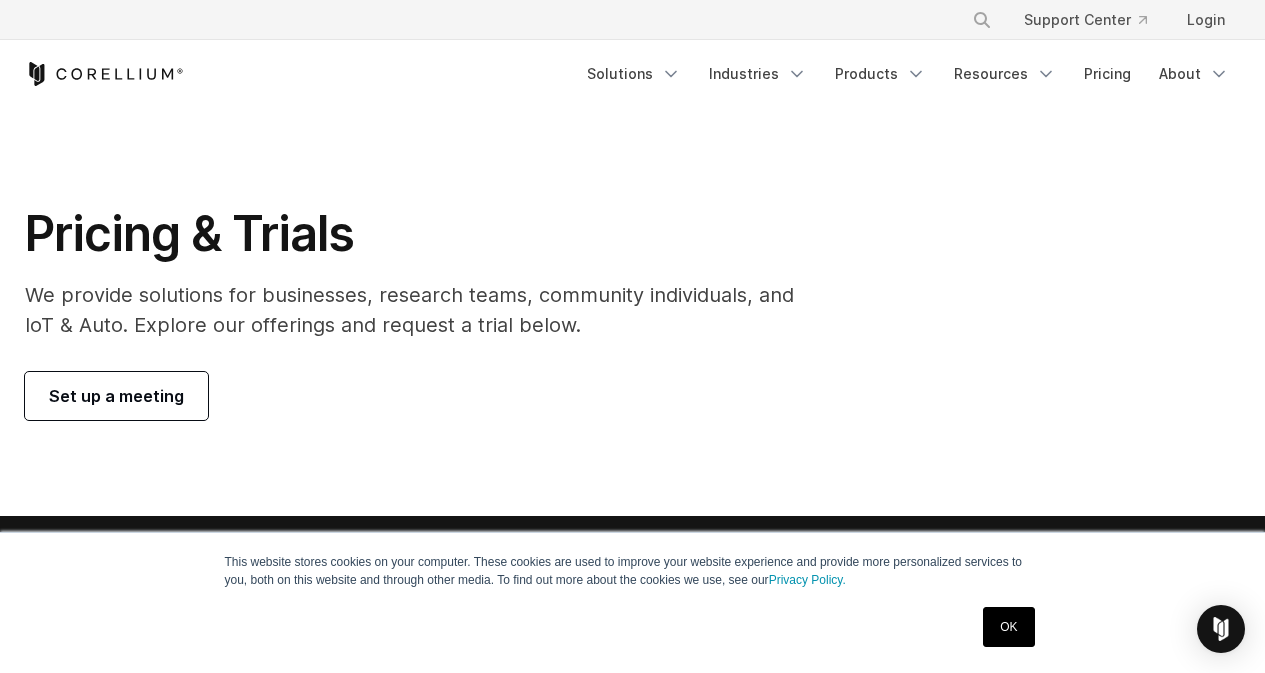 scroll, scrollTop: 0, scrollLeft: 0, axis: both 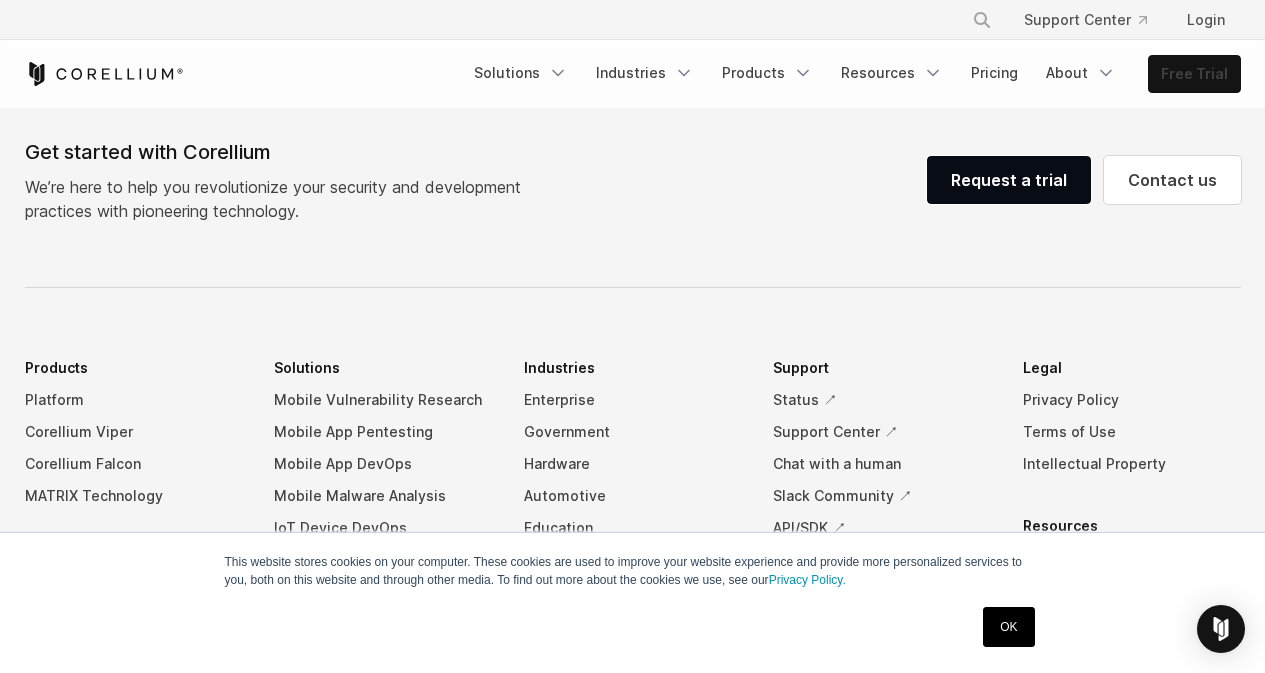 click on "Free Trial" at bounding box center [1194, 74] 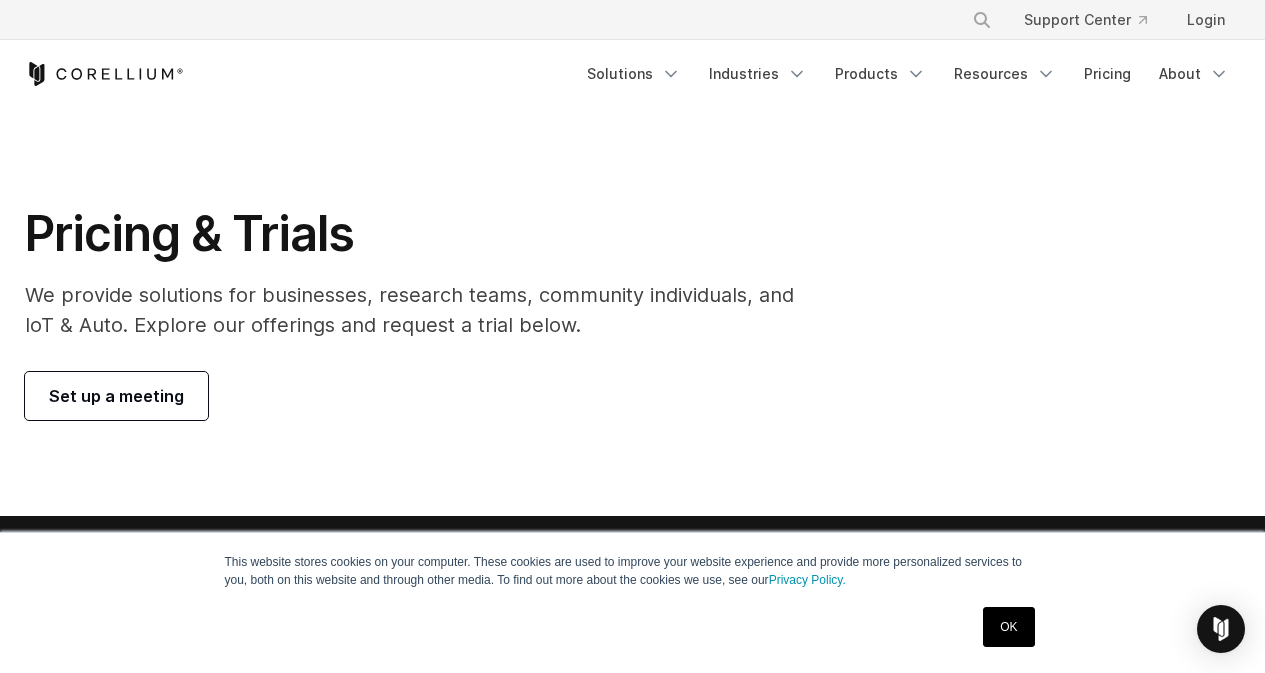 scroll, scrollTop: 0, scrollLeft: 0, axis: both 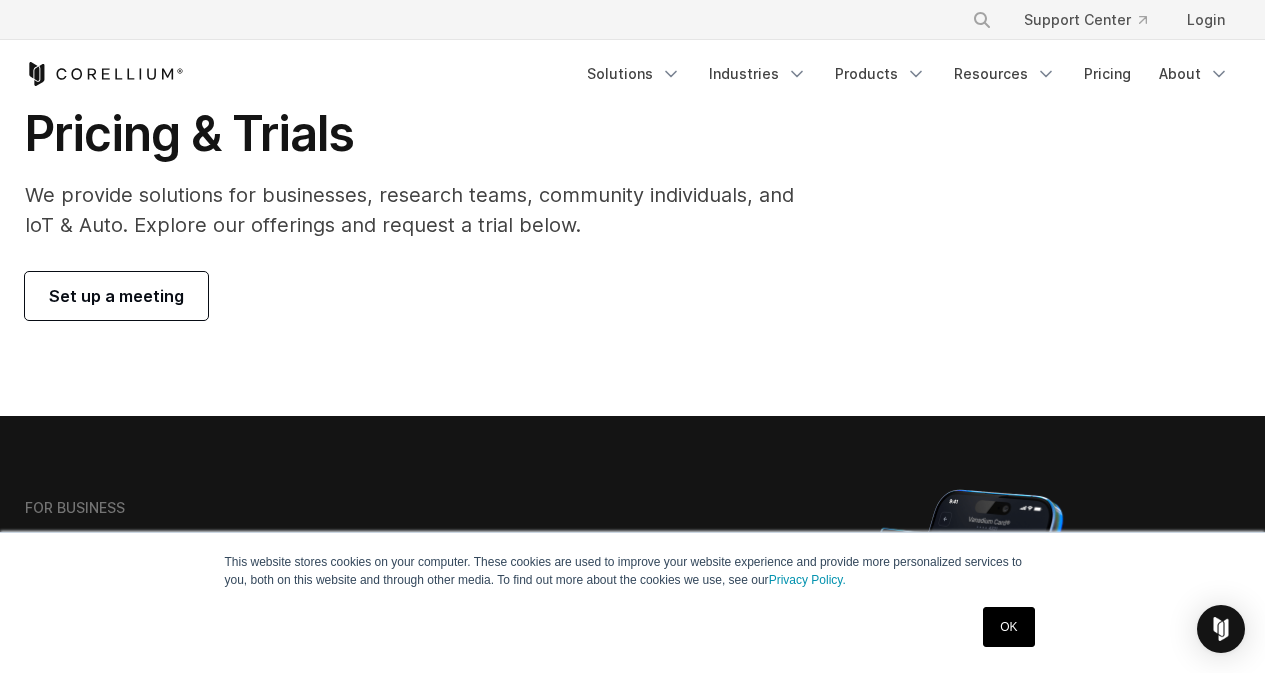 click on "Set up a meeting" at bounding box center (116, 296) 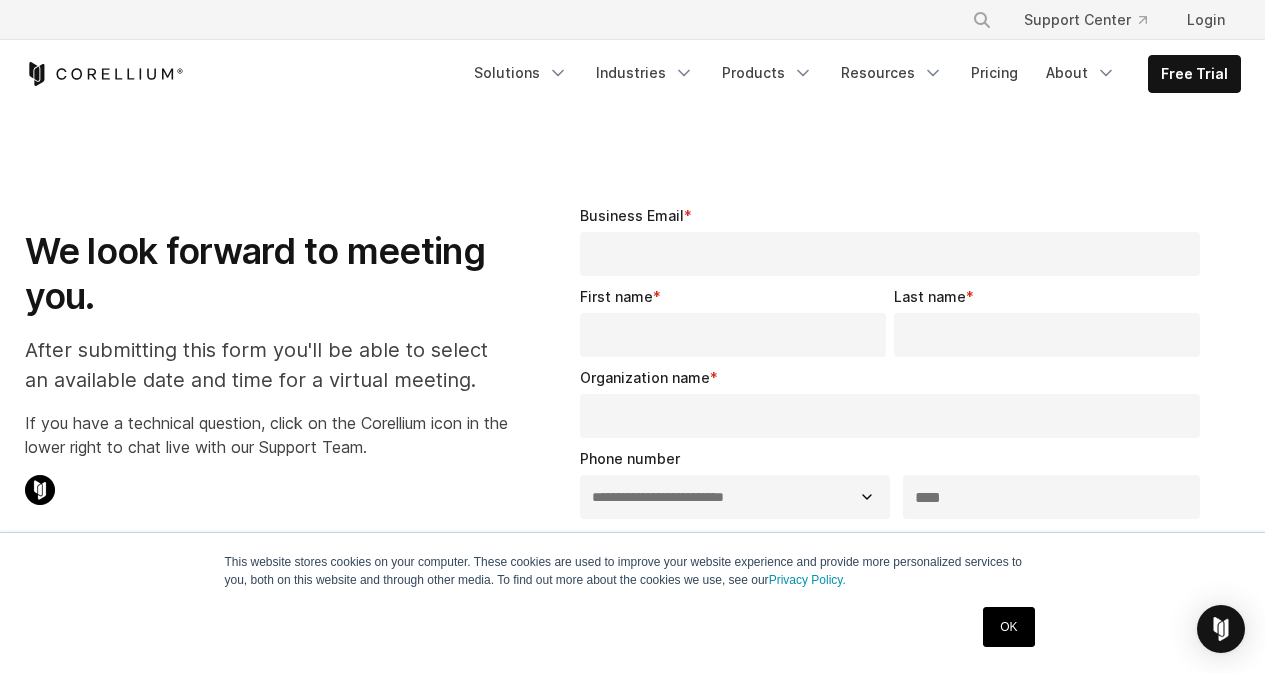 select on "**" 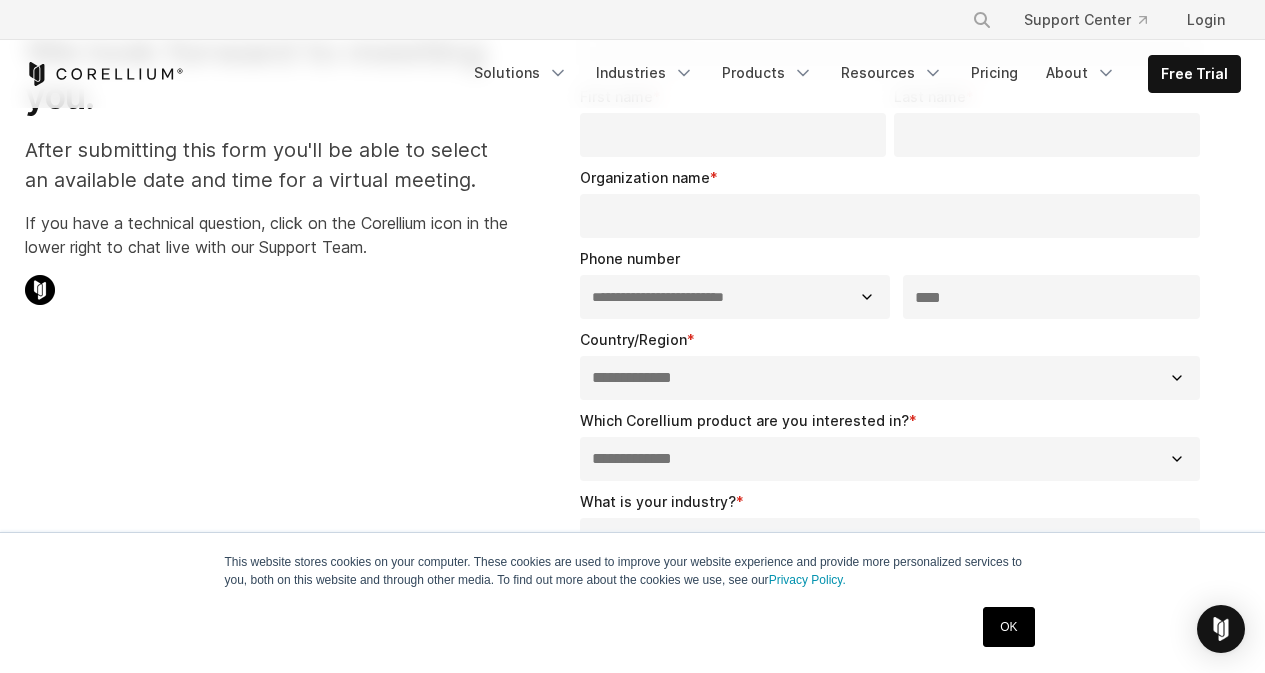 scroll, scrollTop: 0, scrollLeft: 0, axis: both 